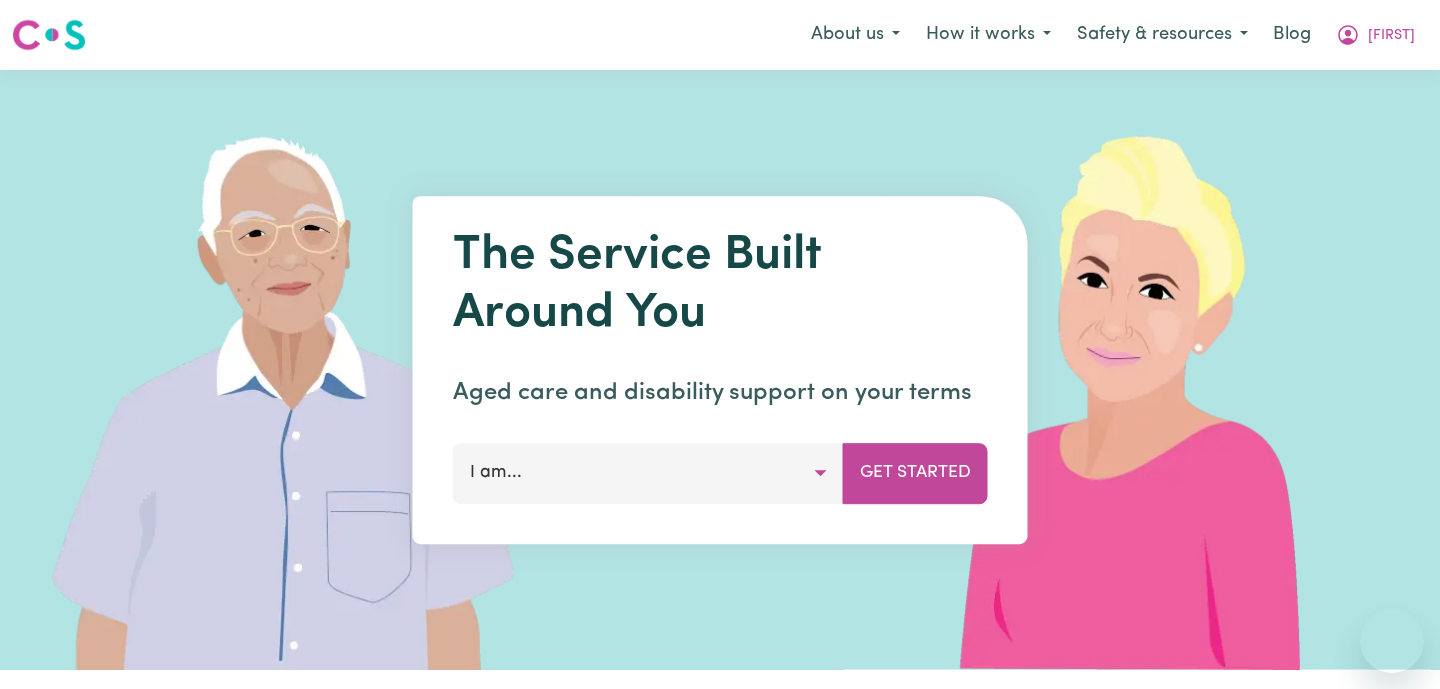 scroll, scrollTop: 0, scrollLeft: 0, axis: both 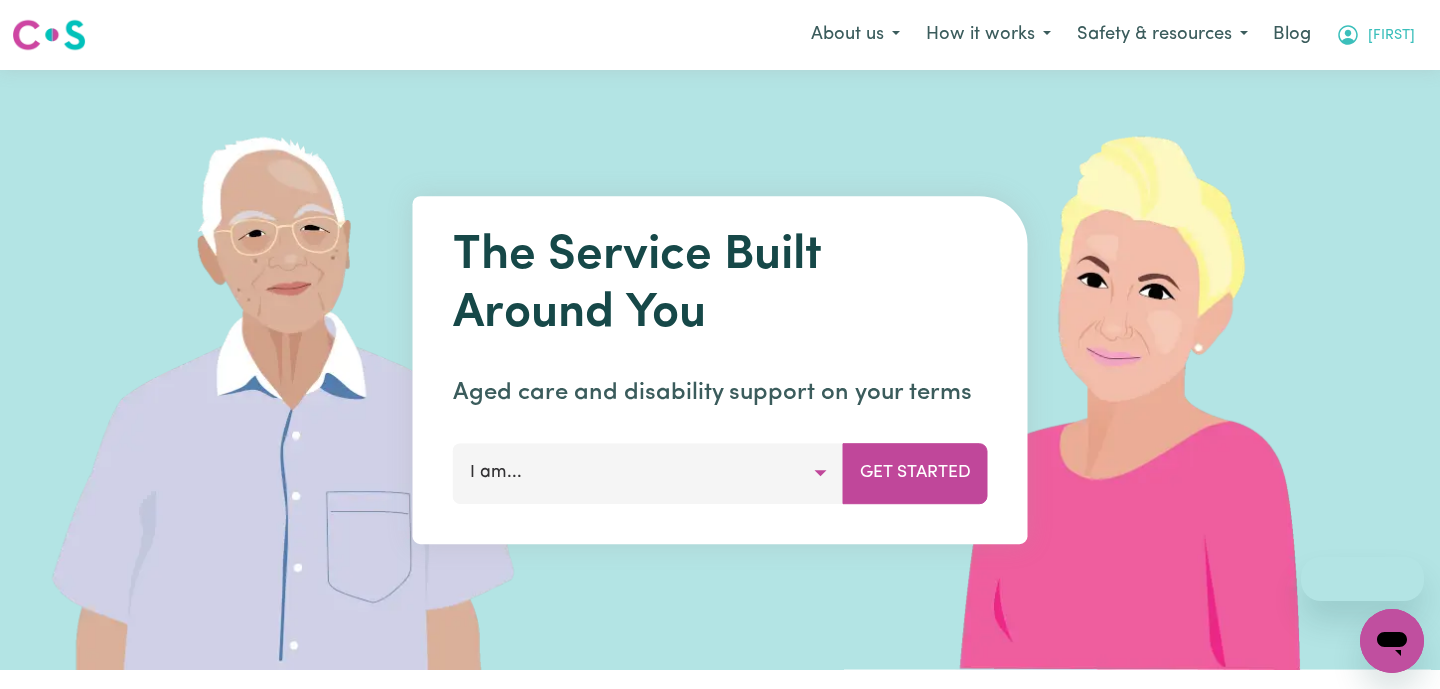 click on "[FIRST]" at bounding box center [1391, 36] 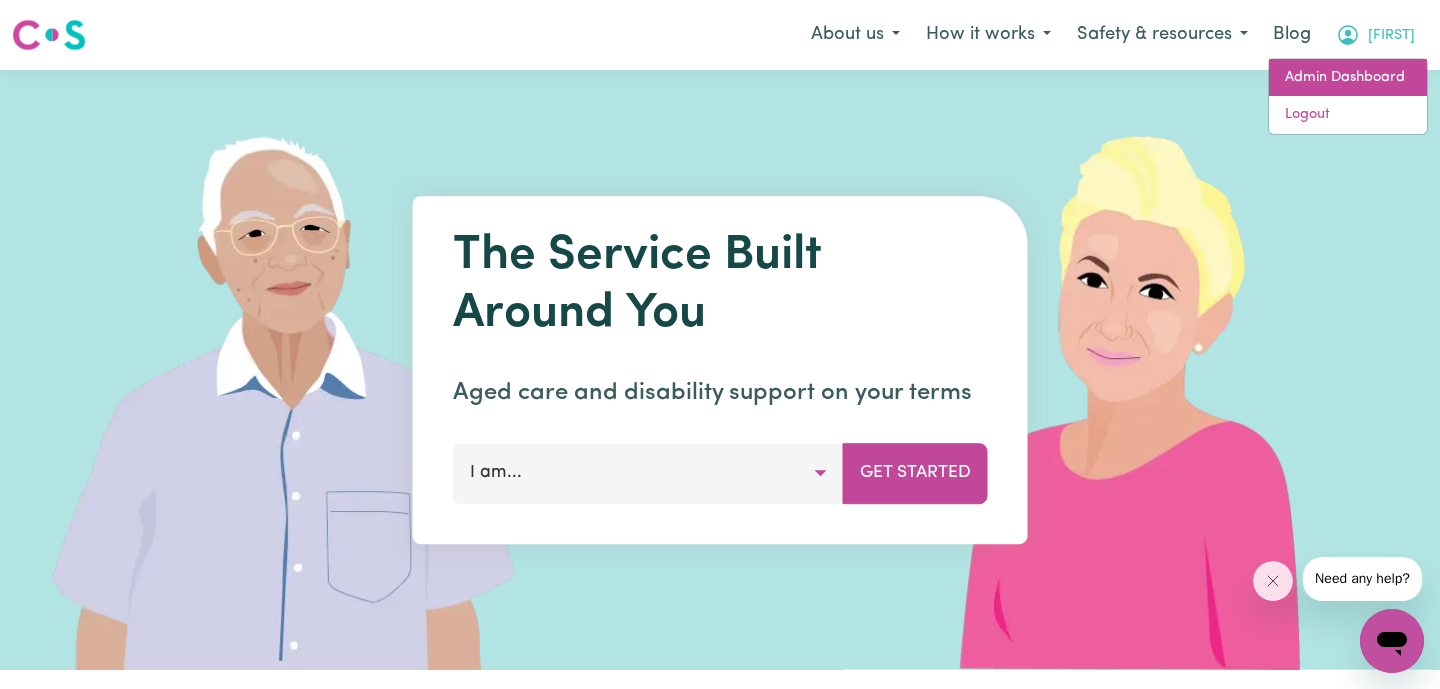 click on "Admin Dashboard" at bounding box center (1348, 78) 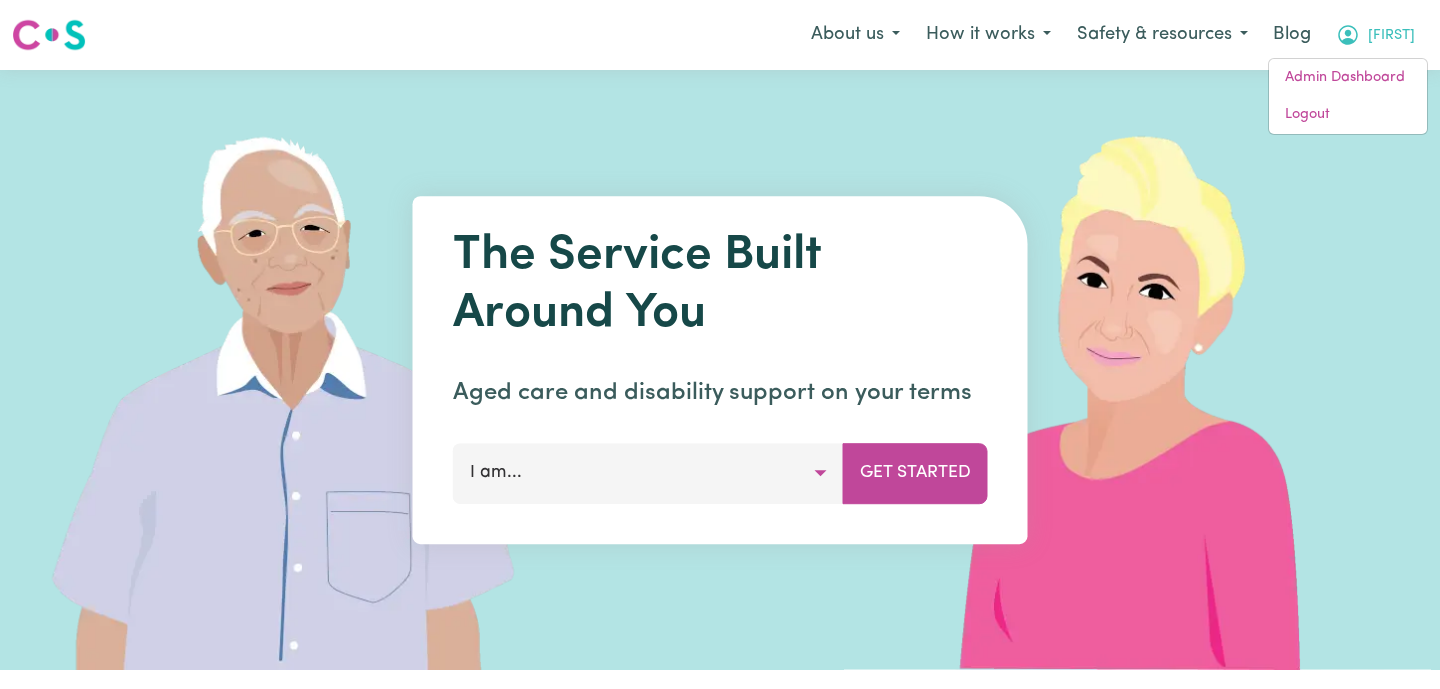 scroll, scrollTop: 0, scrollLeft: 0, axis: both 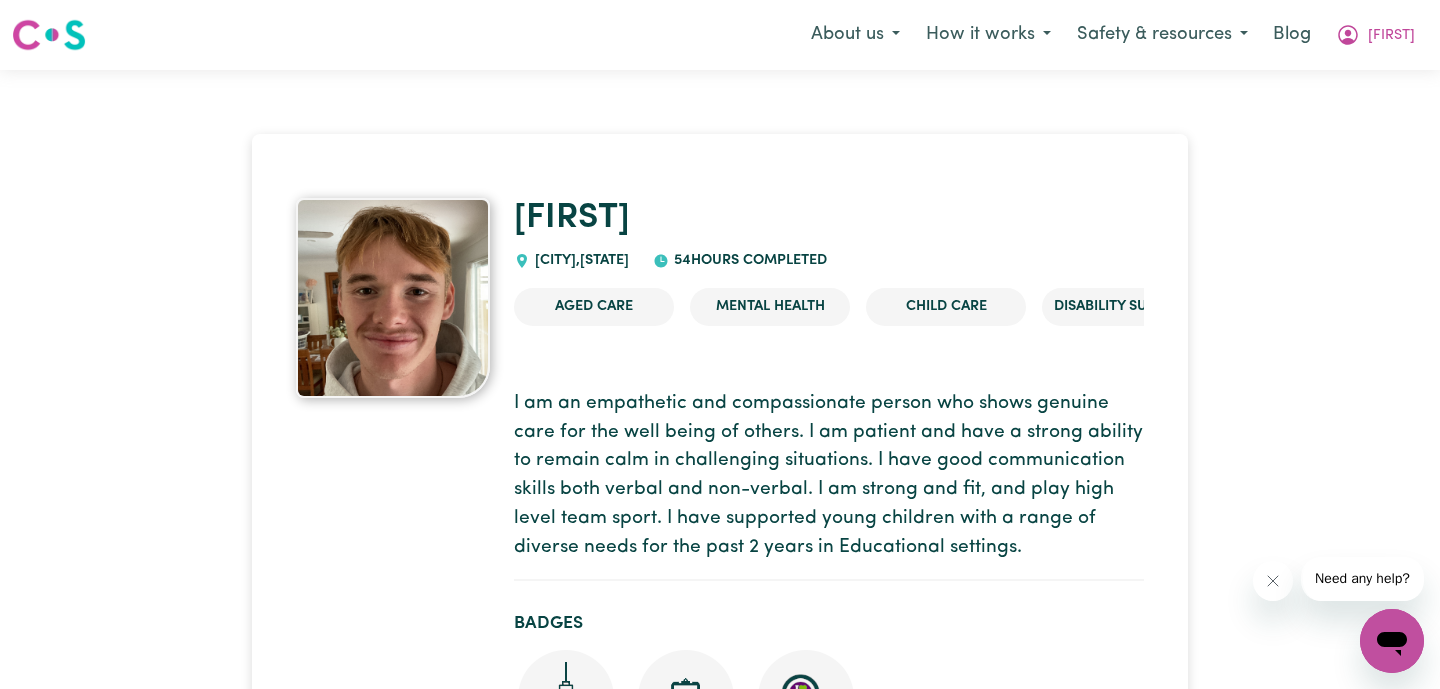 drag, startPoint x: 598, startPoint y: 254, endPoint x: 536, endPoint y: 252, distance: 62.03225 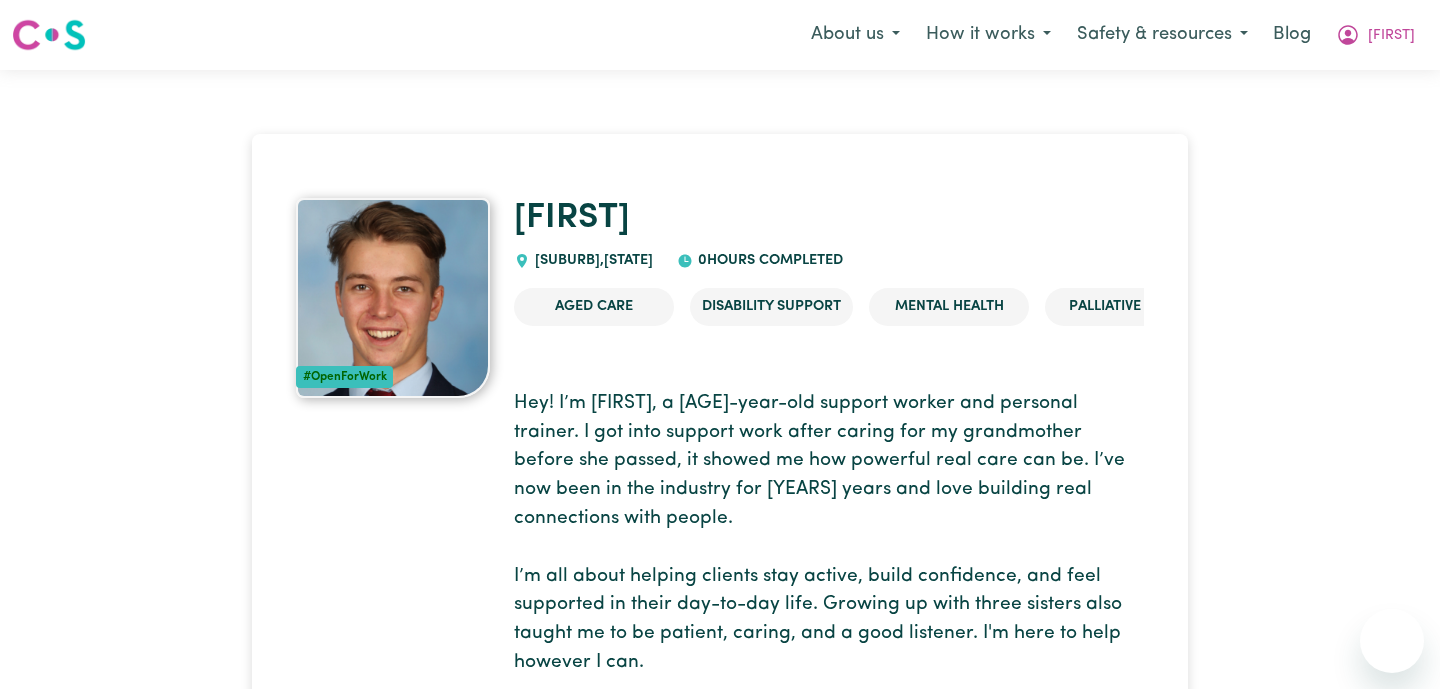 scroll, scrollTop: 0, scrollLeft: 0, axis: both 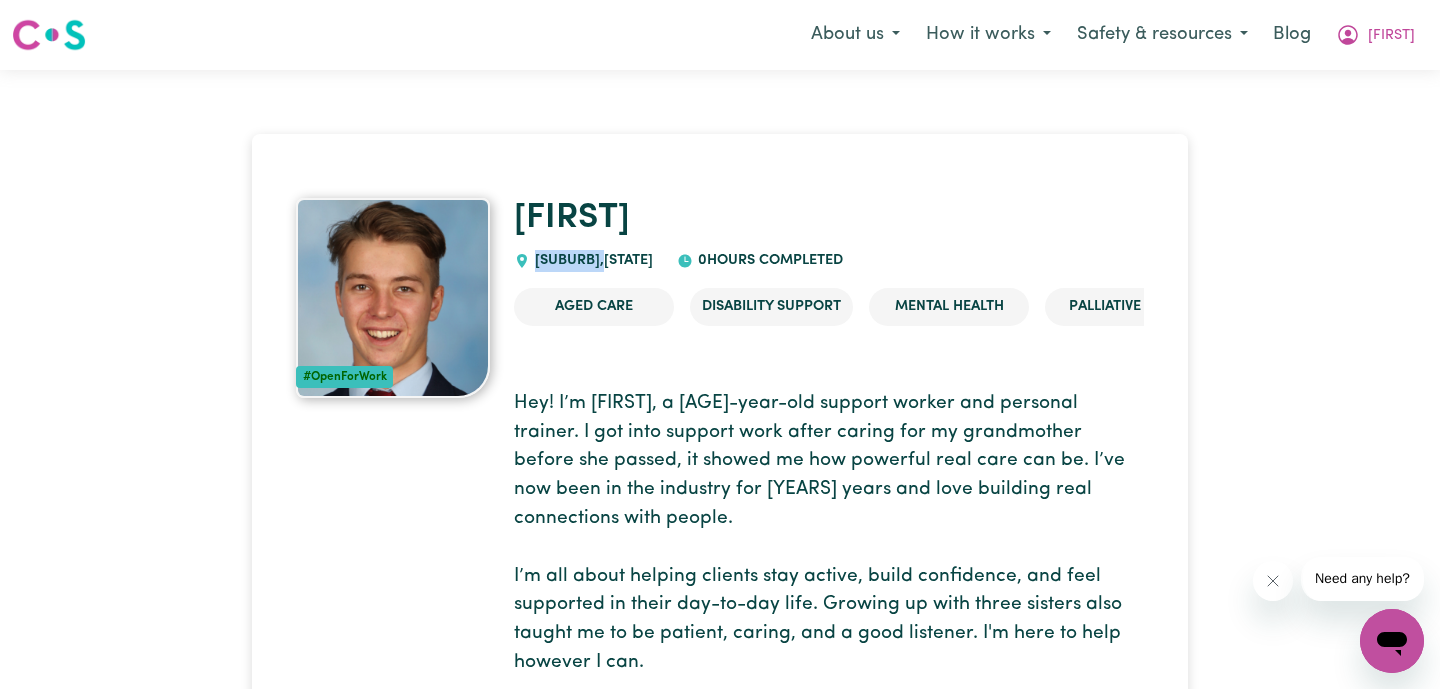 drag, startPoint x: 583, startPoint y: 258, endPoint x: 526, endPoint y: 258, distance: 57 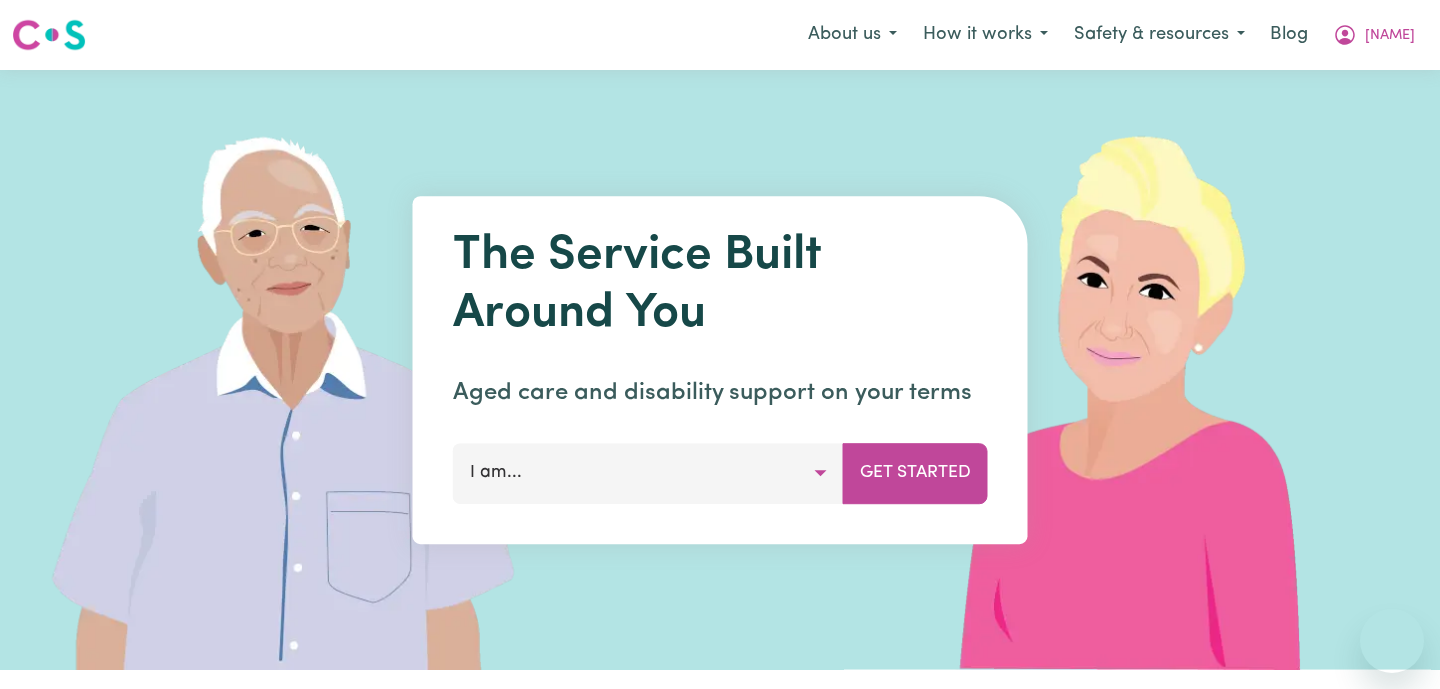 scroll, scrollTop: 0, scrollLeft: 0, axis: both 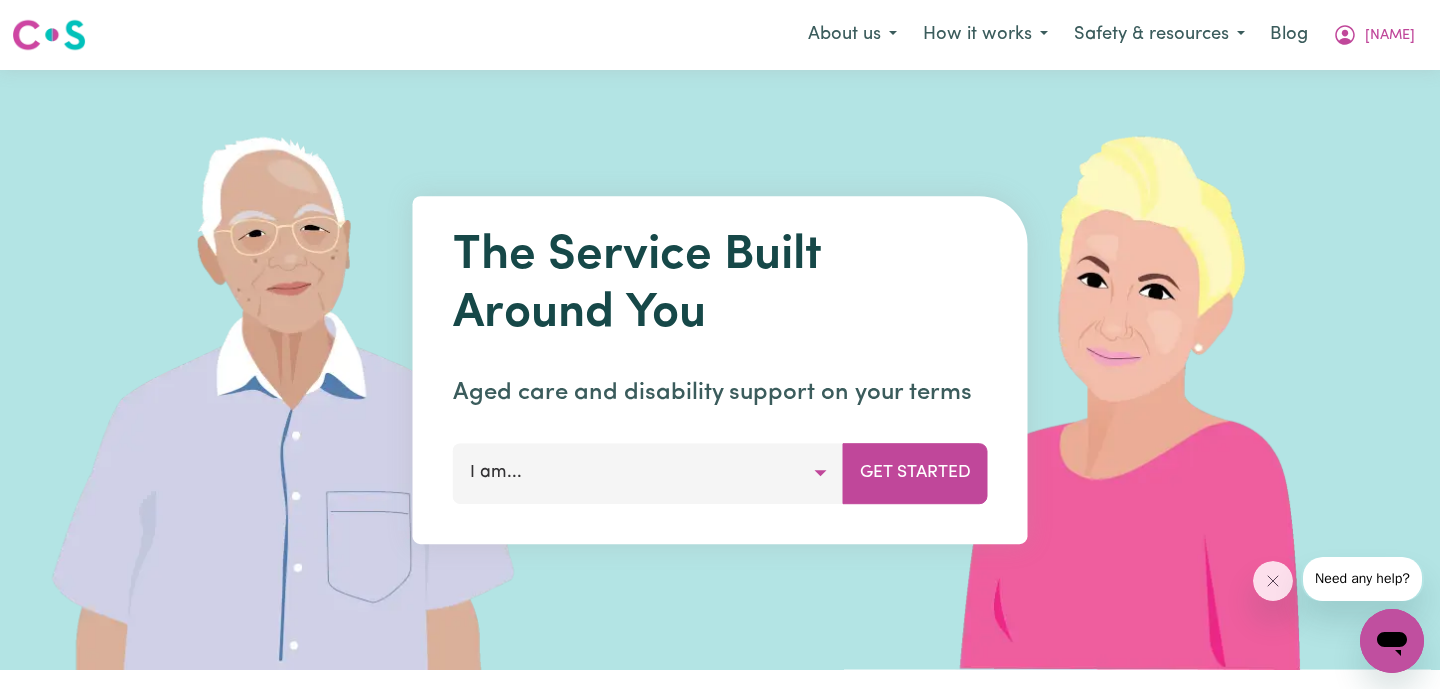 click on "Menu About us How it works Safety & resources Blog Lucy" at bounding box center (720, 35) 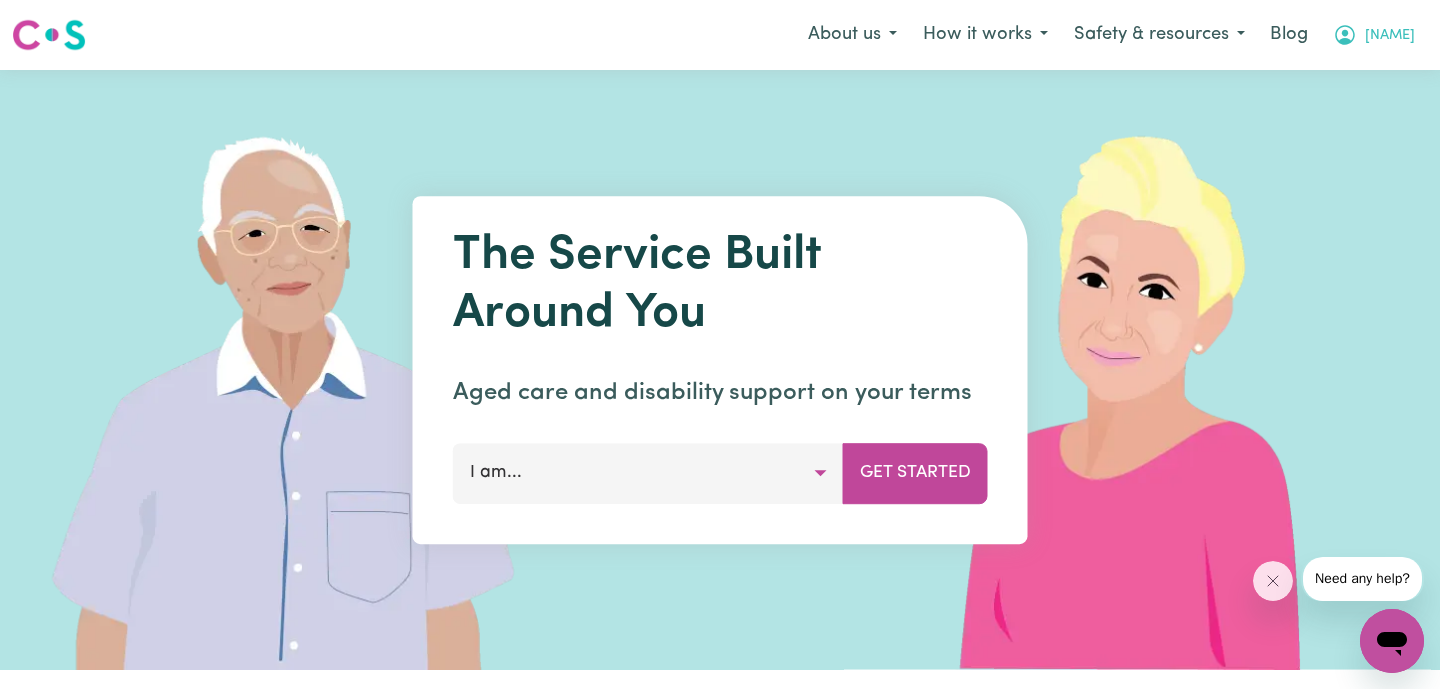 click at bounding box center (1345, 35) 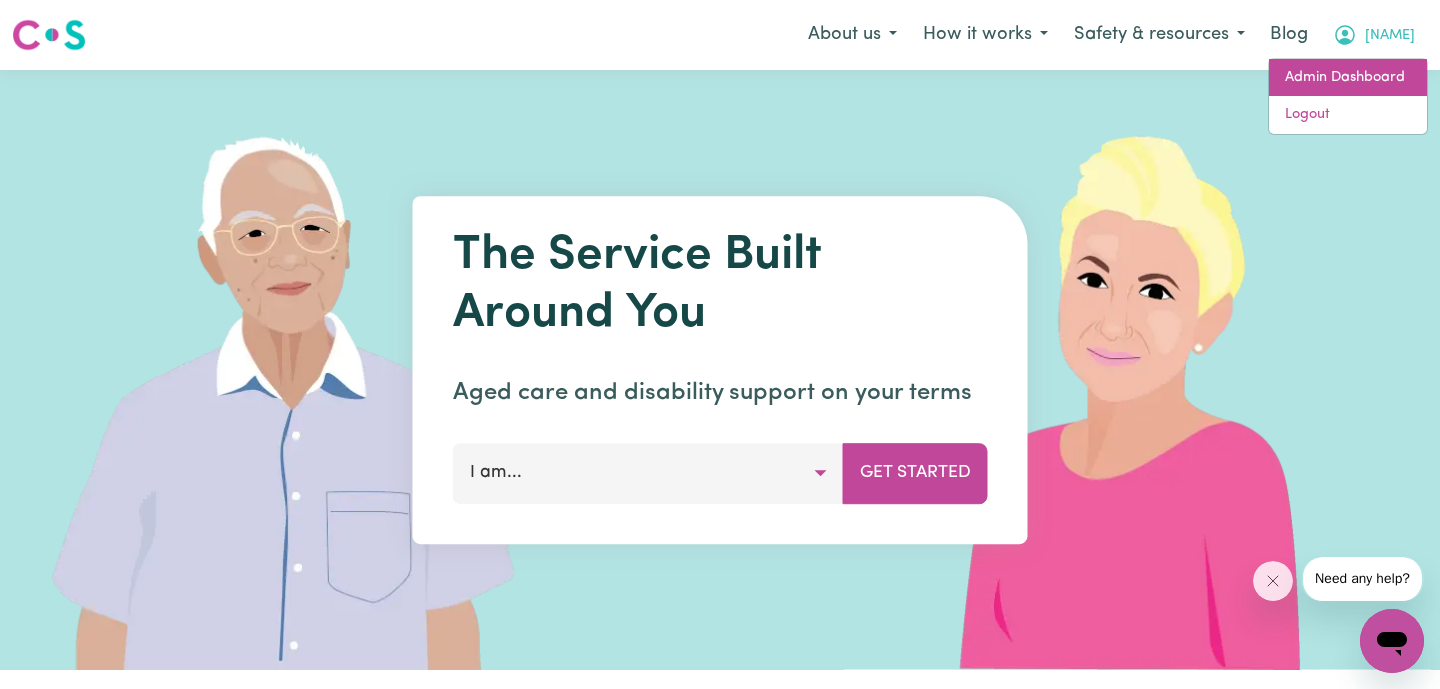 click on "Admin Dashboard" at bounding box center [1348, 78] 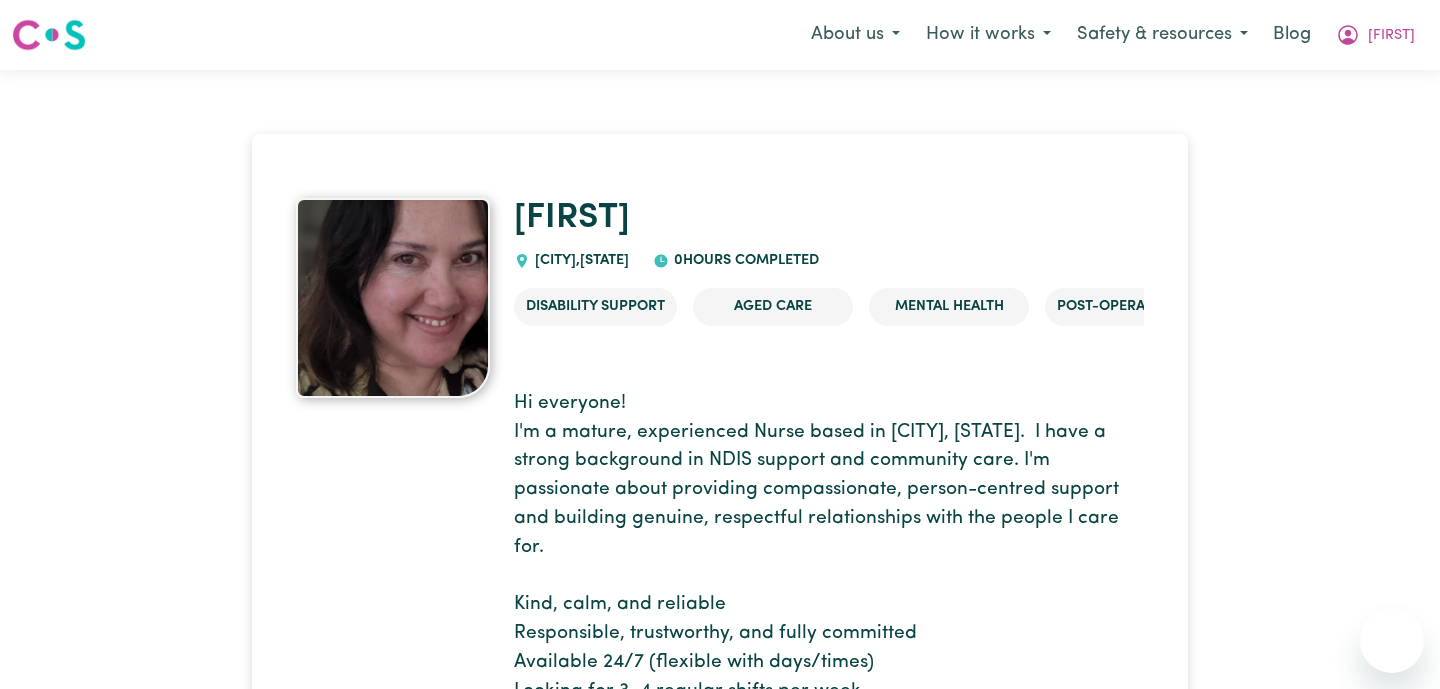 scroll, scrollTop: 0, scrollLeft: 0, axis: both 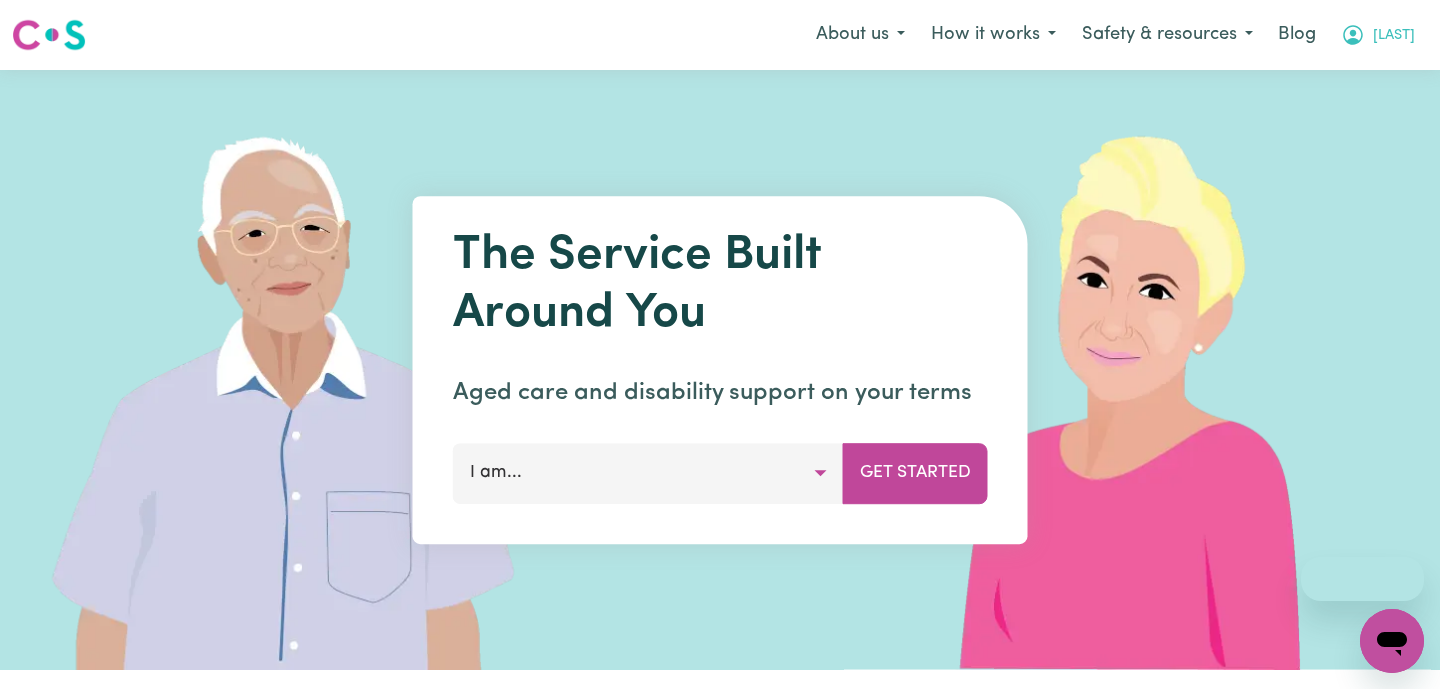 click on "[LAST]" at bounding box center [1394, 36] 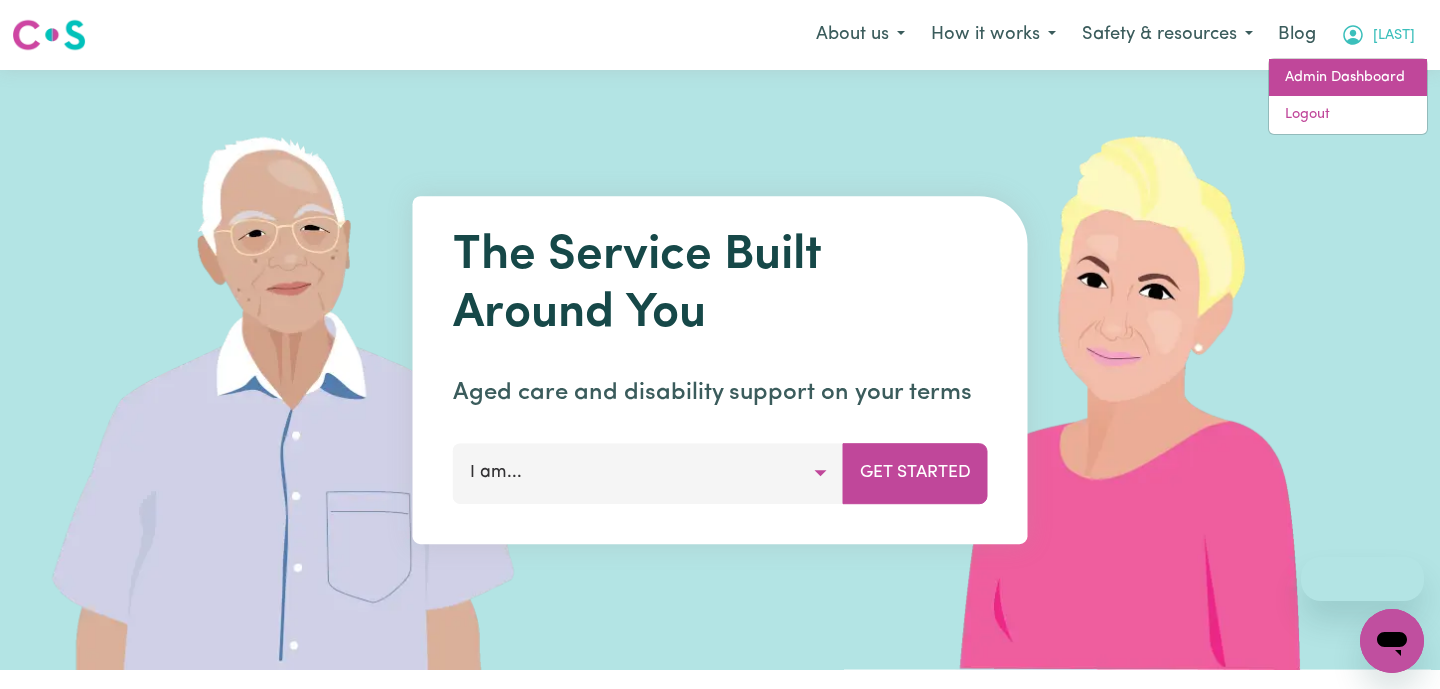 click on "Admin Dashboard" at bounding box center (1348, 78) 